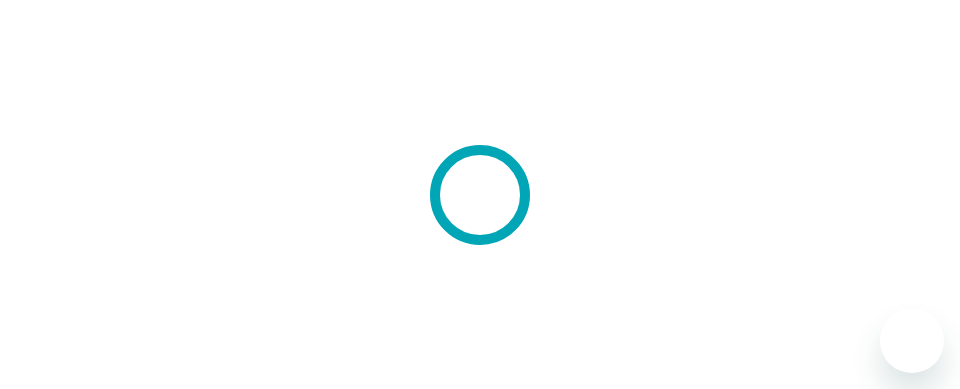 scroll, scrollTop: 0, scrollLeft: 0, axis: both 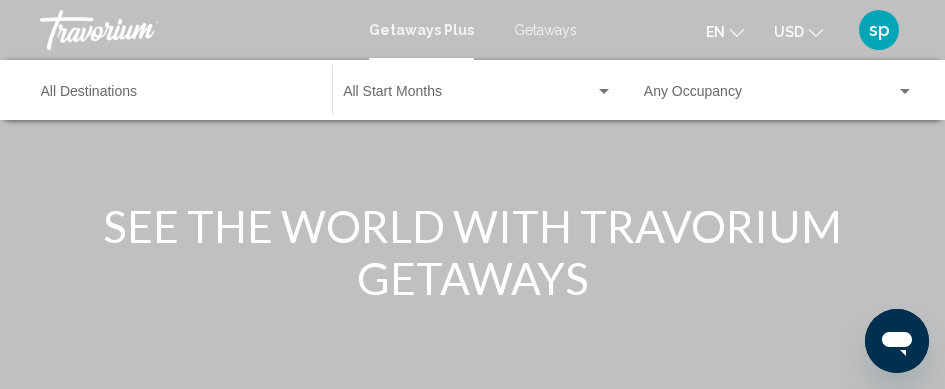 click on "Destination All Destinations" at bounding box center [176, 96] 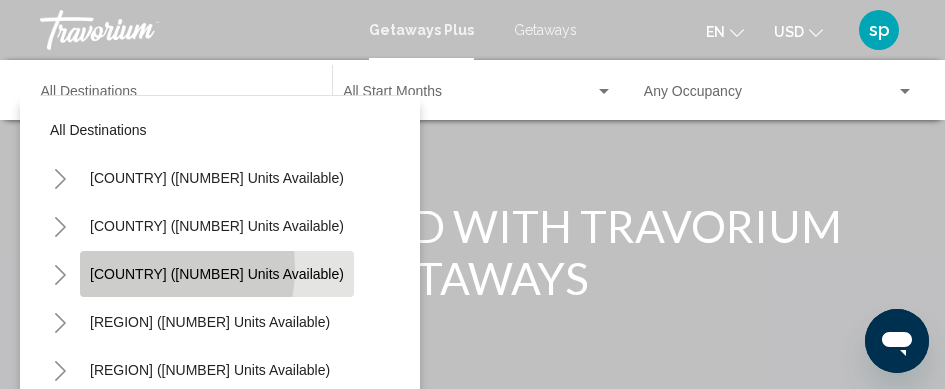 click on "[COUNTRY] ([NUMBER] units available)" 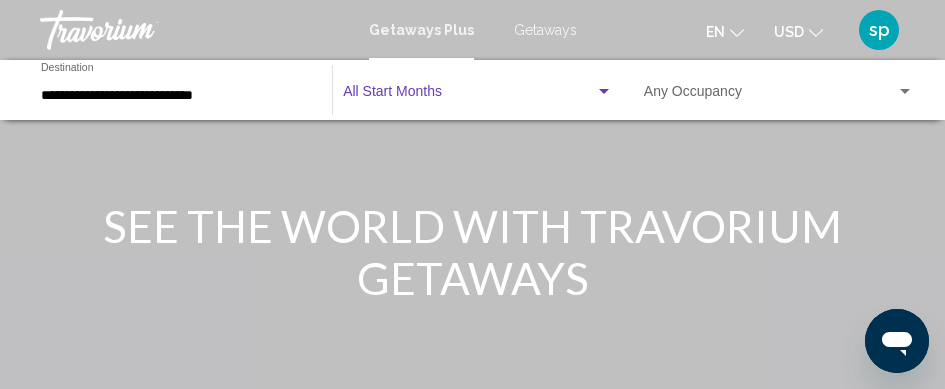 click at bounding box center [469, 96] 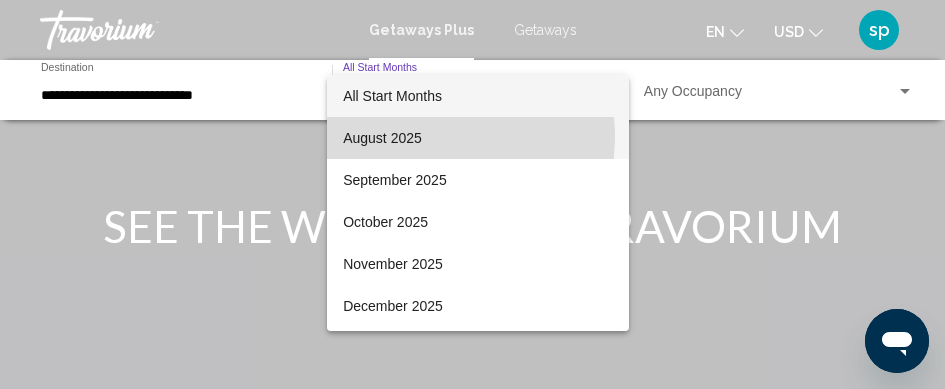 click on "August 2025" at bounding box center (478, 138) 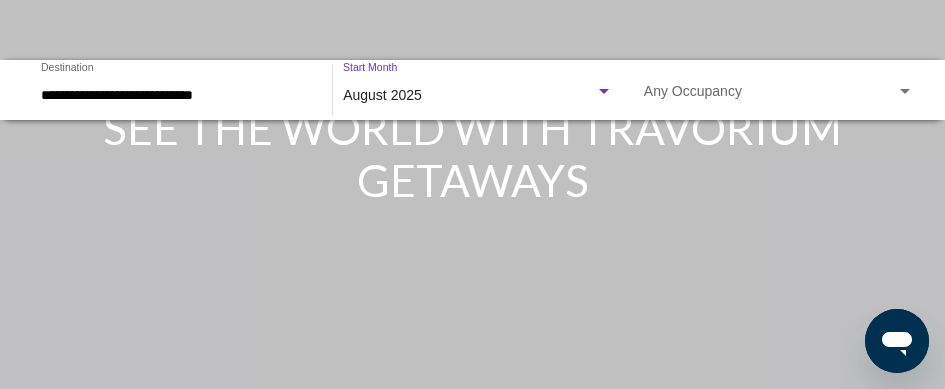 scroll, scrollTop: 0, scrollLeft: 0, axis: both 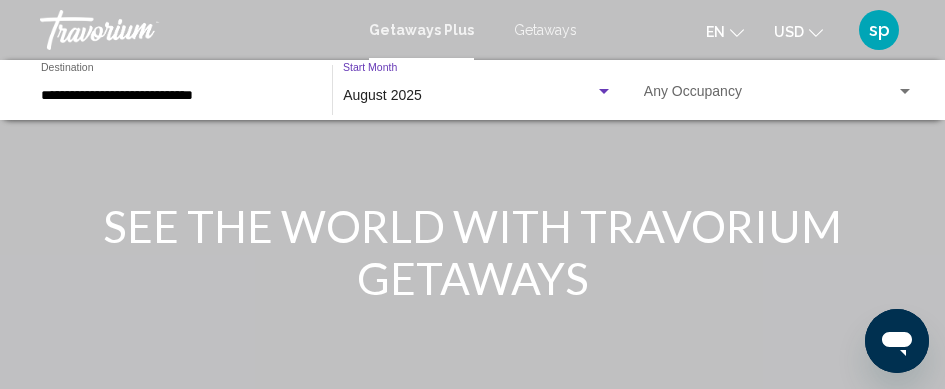 click at bounding box center (472, 300) 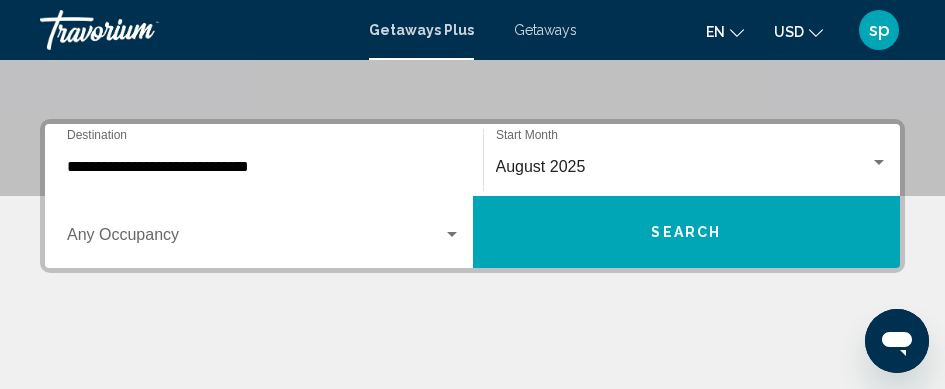 scroll, scrollTop: 406, scrollLeft: 0, axis: vertical 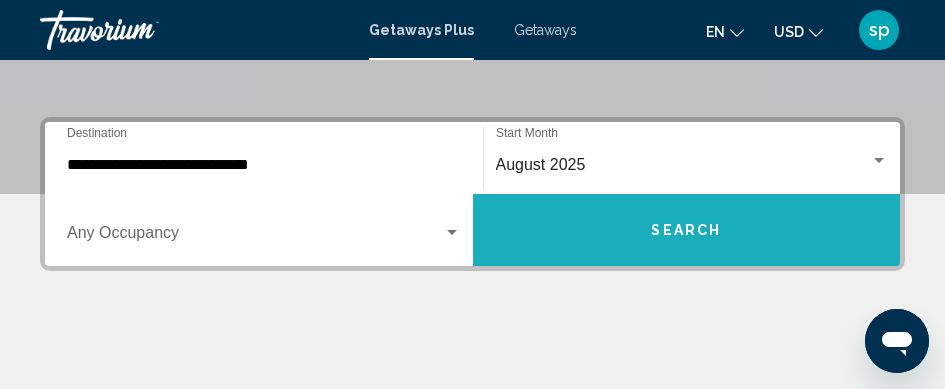 click on "Search" at bounding box center [687, 230] 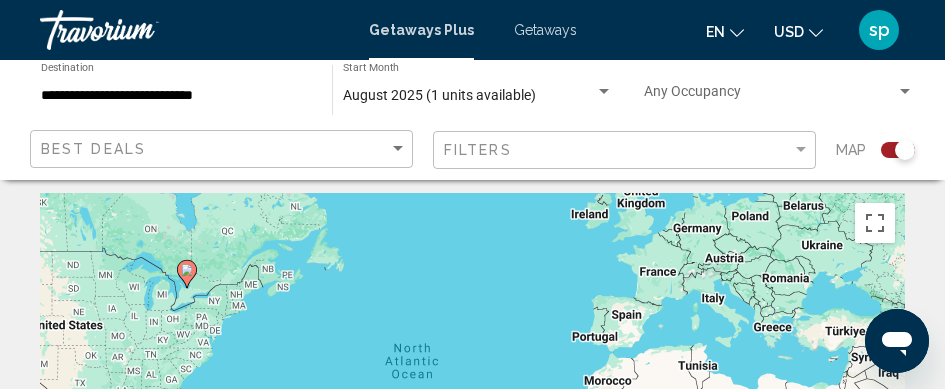 scroll, scrollTop: 0, scrollLeft: 0, axis: both 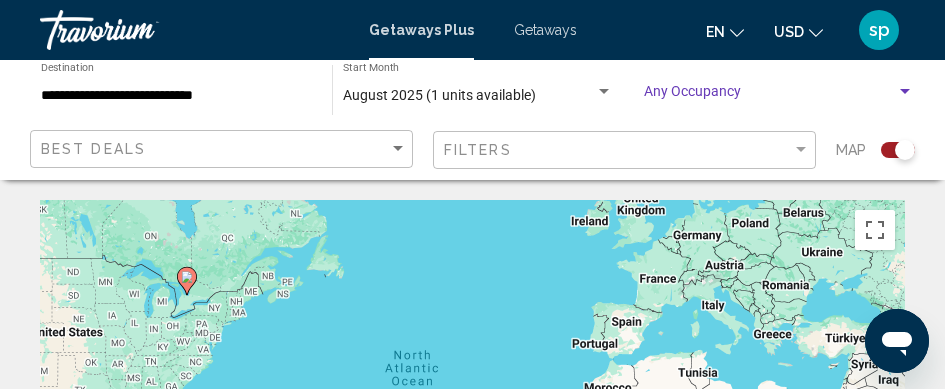 click at bounding box center [905, 92] 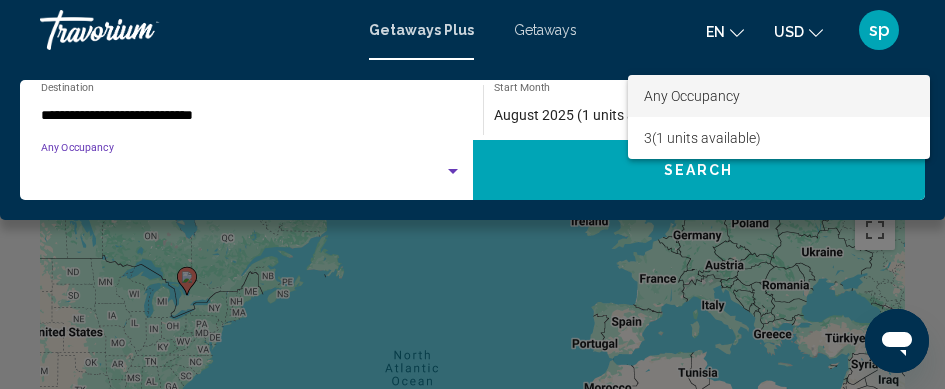 click at bounding box center (472, 194) 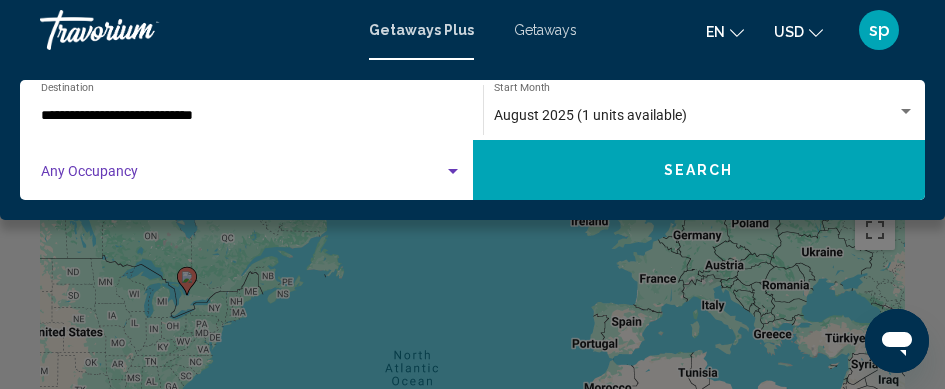 click at bounding box center (453, 171) 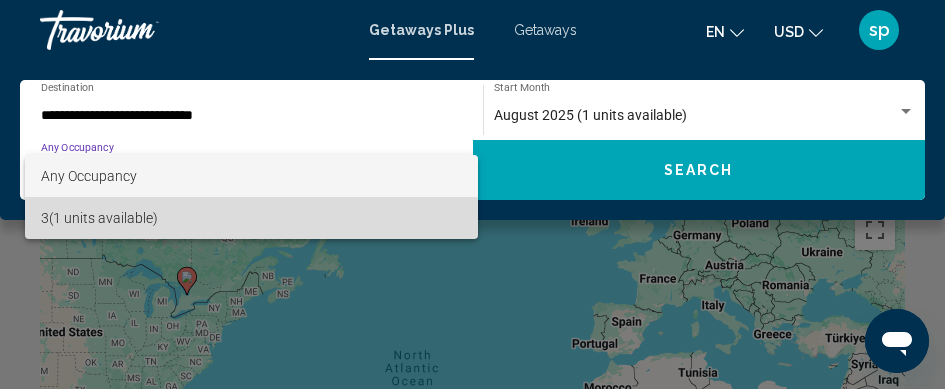 click on "3  (1 units available)" at bounding box center (252, 218) 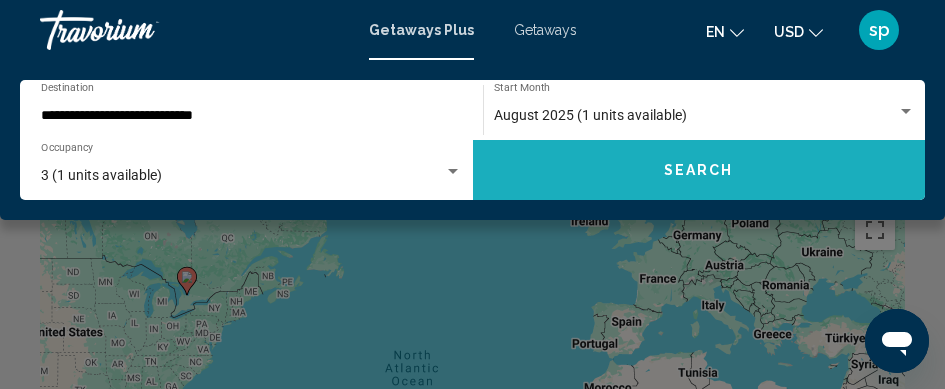 click on "Search" 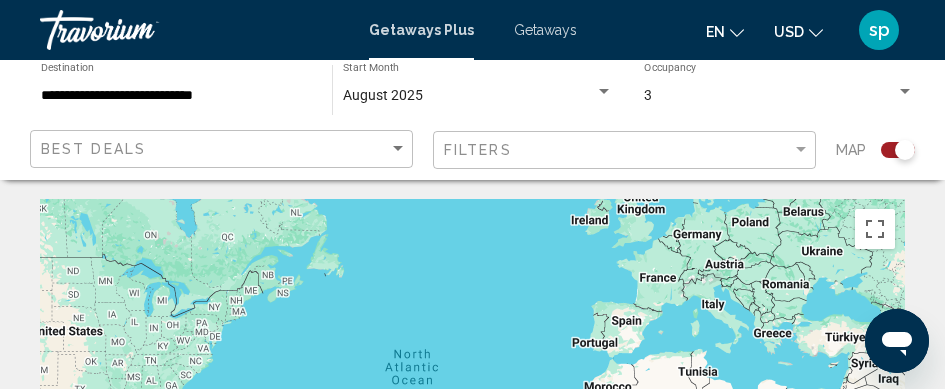 scroll, scrollTop: 0, scrollLeft: 0, axis: both 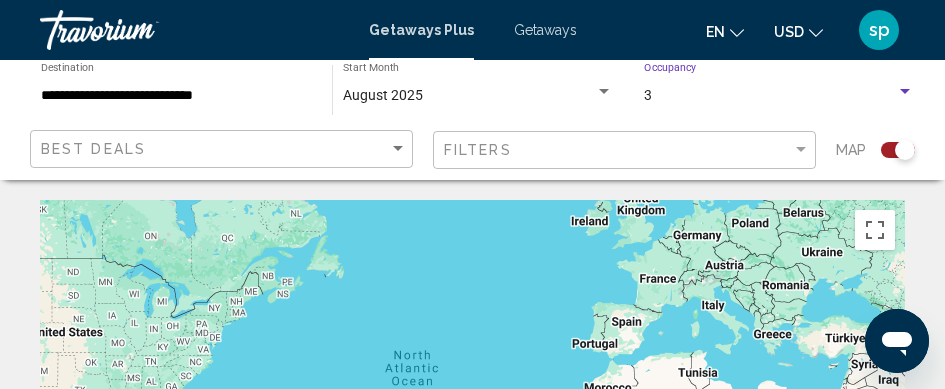 click at bounding box center (905, 92) 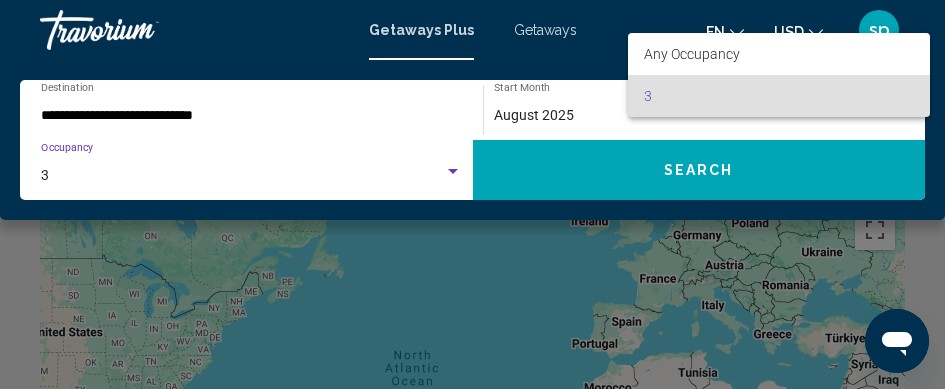 click at bounding box center (472, 194) 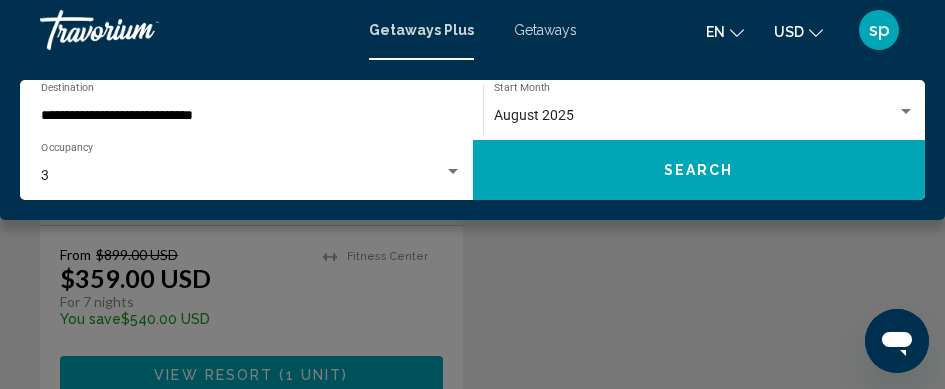 scroll, scrollTop: 953, scrollLeft: 0, axis: vertical 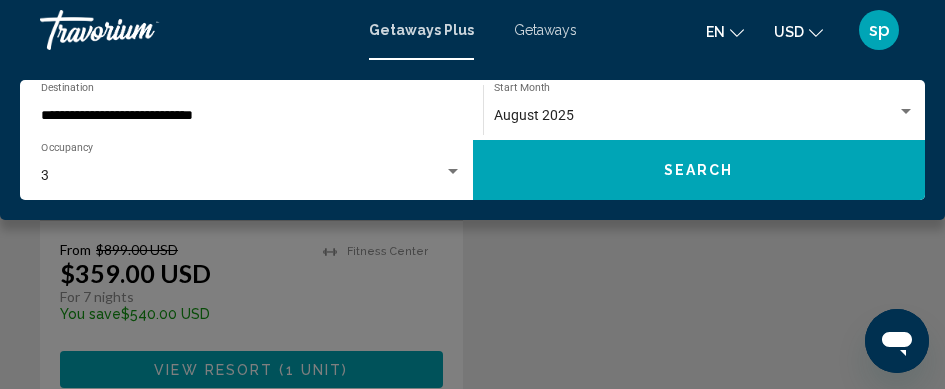click on "Getaways Plus  Getaways en
English Español Français Italiano Português русский USD
USD ($) MXN (Mex$) CAD (Can$) GBP (£) EUR (€) AUD (A$) NZD (NZ$) CNY (CN¥) sp Login" at bounding box center (472, 30) 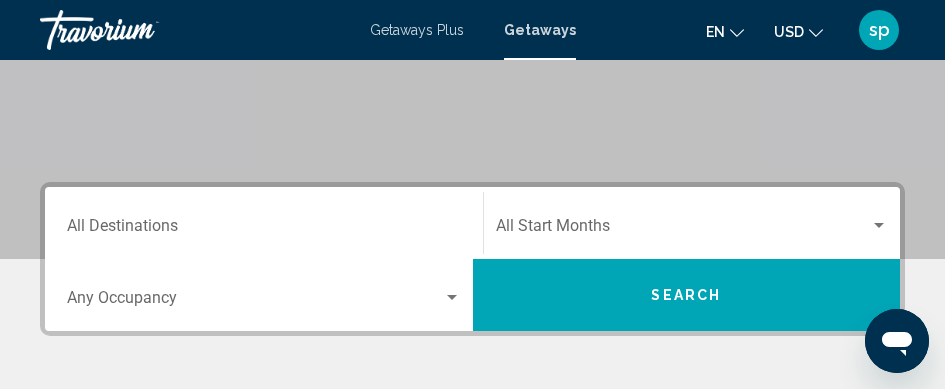 scroll, scrollTop: 370, scrollLeft: 0, axis: vertical 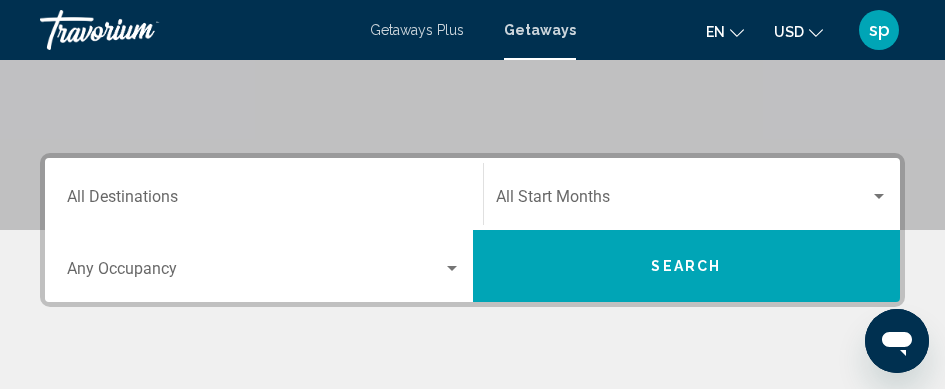 click on "Destination All Destinations" at bounding box center [264, 194] 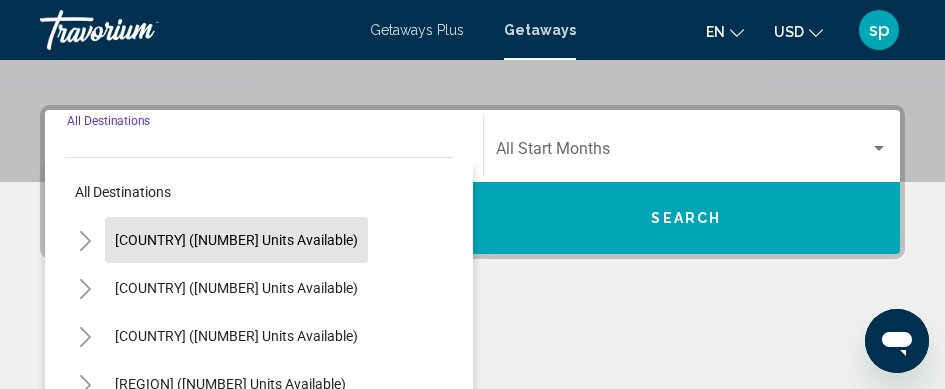 scroll, scrollTop: 458, scrollLeft: 0, axis: vertical 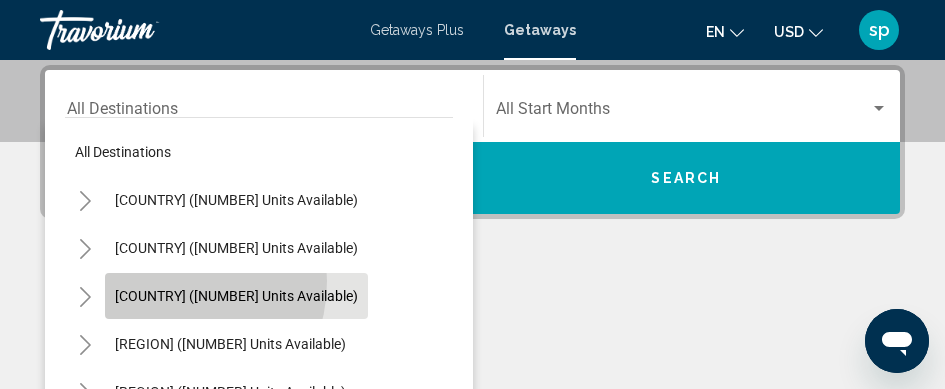 click on "[COUNTRY] ([NUMBER] units available)" 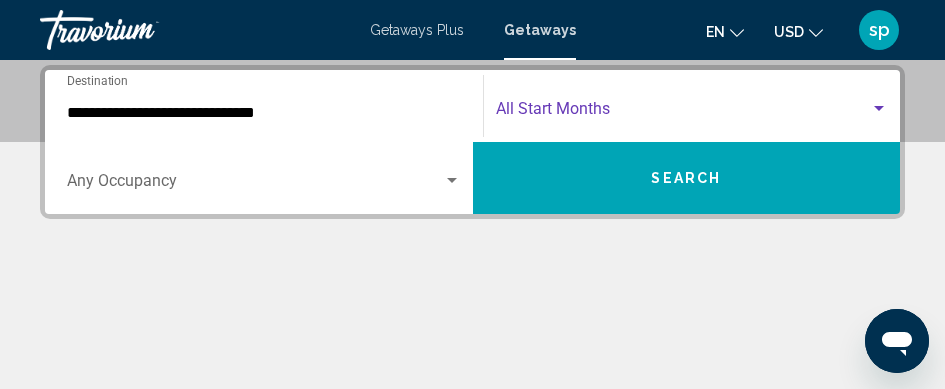 click at bounding box center [683, 113] 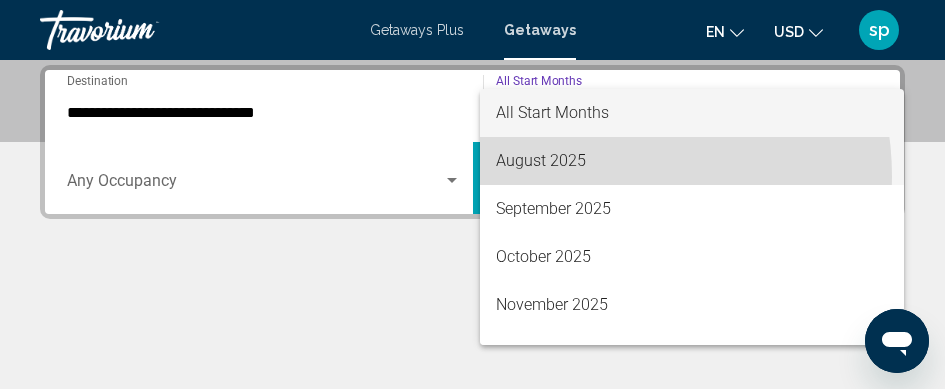 click on "August 2025" at bounding box center [692, 161] 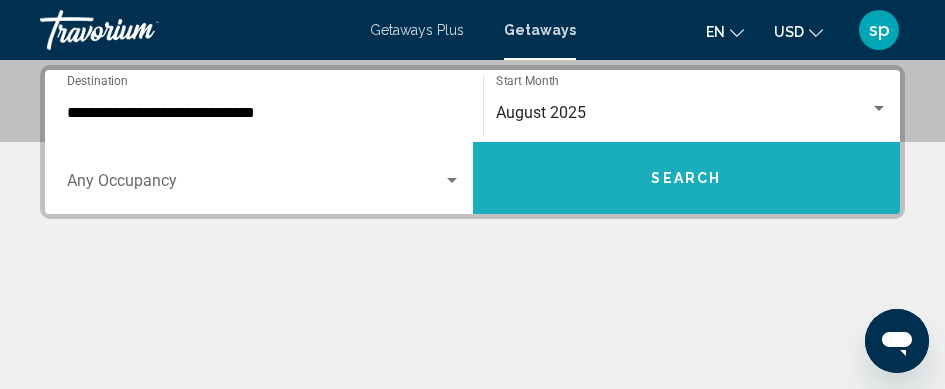 click on "Search" at bounding box center (687, 178) 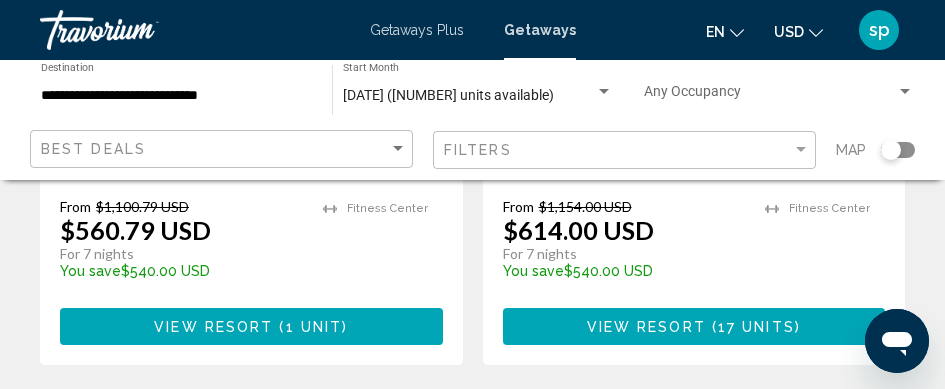 scroll, scrollTop: 2044, scrollLeft: 0, axis: vertical 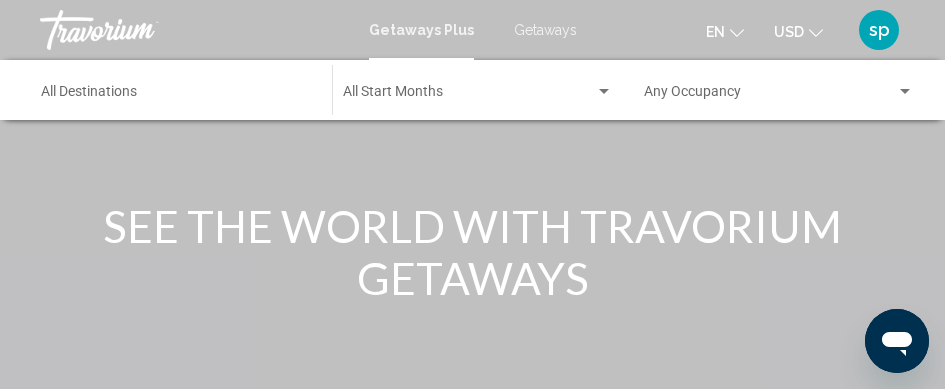 click on "Getaways" at bounding box center (545, 30) 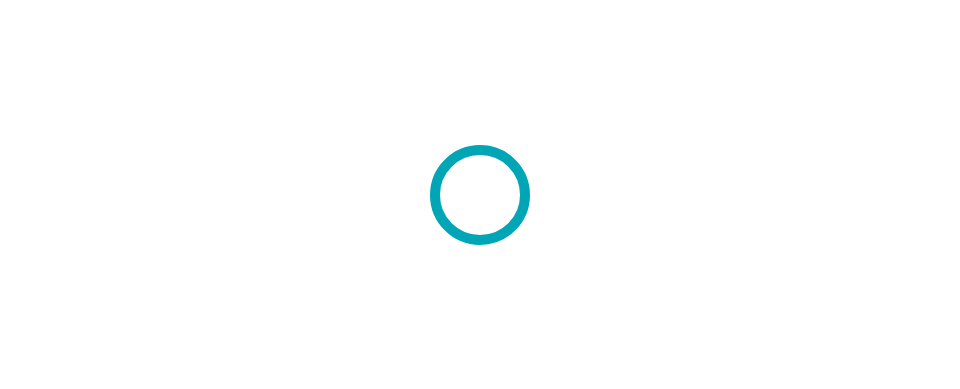 scroll, scrollTop: 0, scrollLeft: 0, axis: both 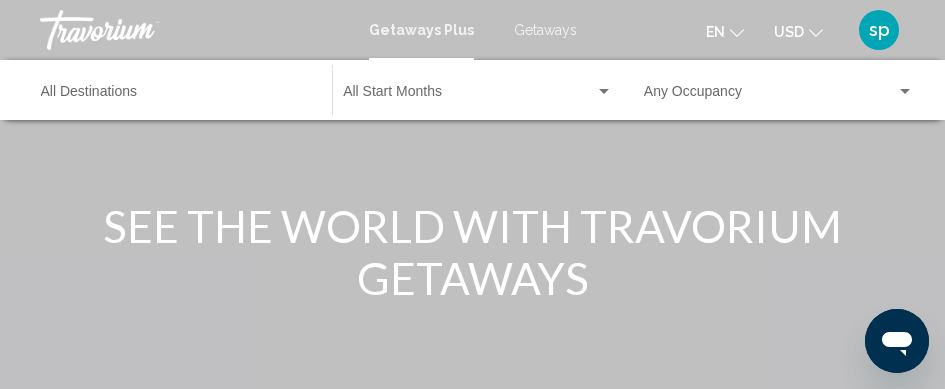 click on "Getaways" at bounding box center (545, 30) 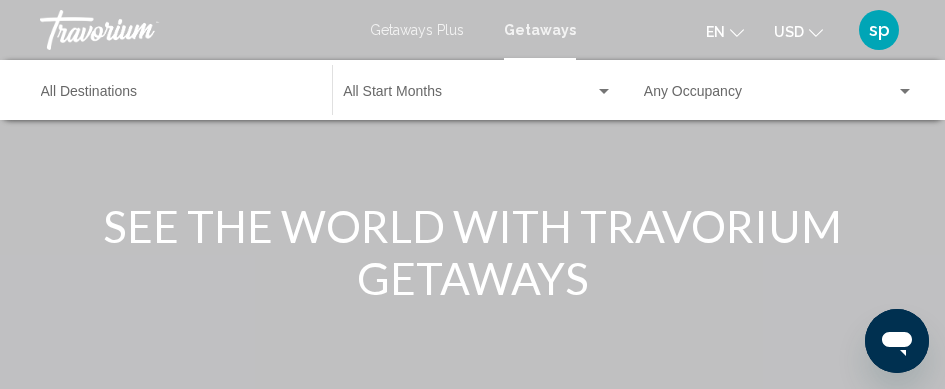drag, startPoint x: 113, startPoint y: 93, endPoint x: 46, endPoint y: 195, distance: 122.03688 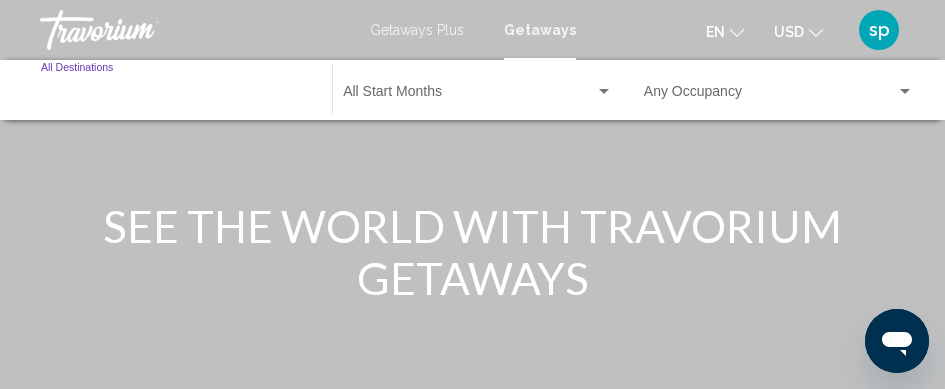 click on "Destination All Destinations" at bounding box center (176, 96) 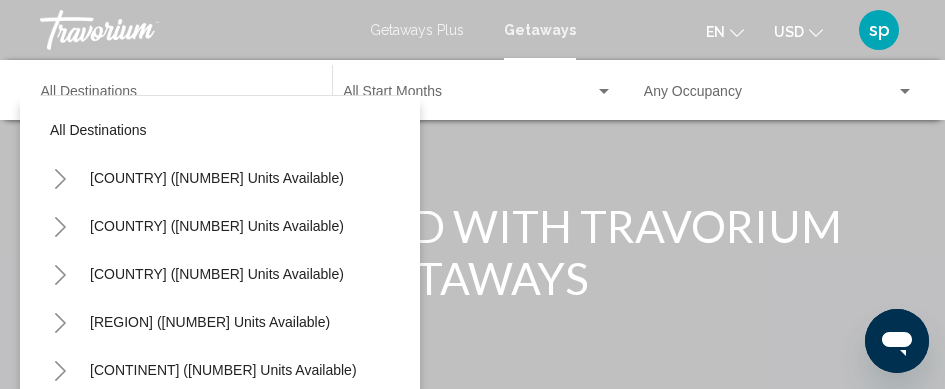 click on "Destination All Destinations" at bounding box center (176, 90) 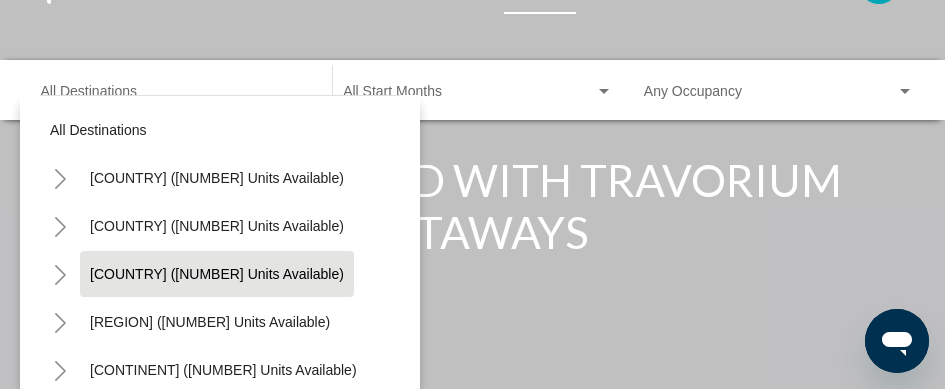 scroll, scrollTop: 47, scrollLeft: 0, axis: vertical 